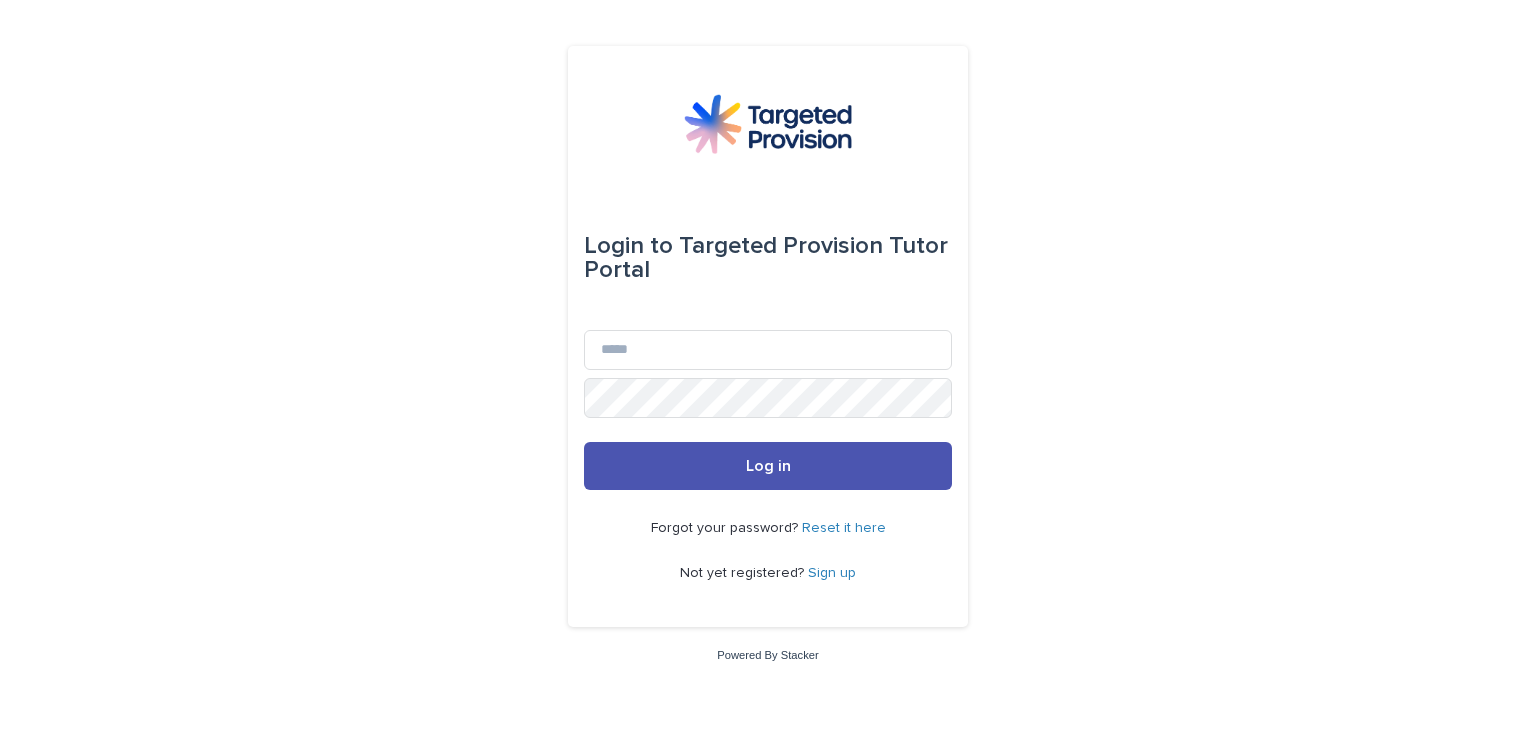scroll, scrollTop: 0, scrollLeft: 0, axis: both 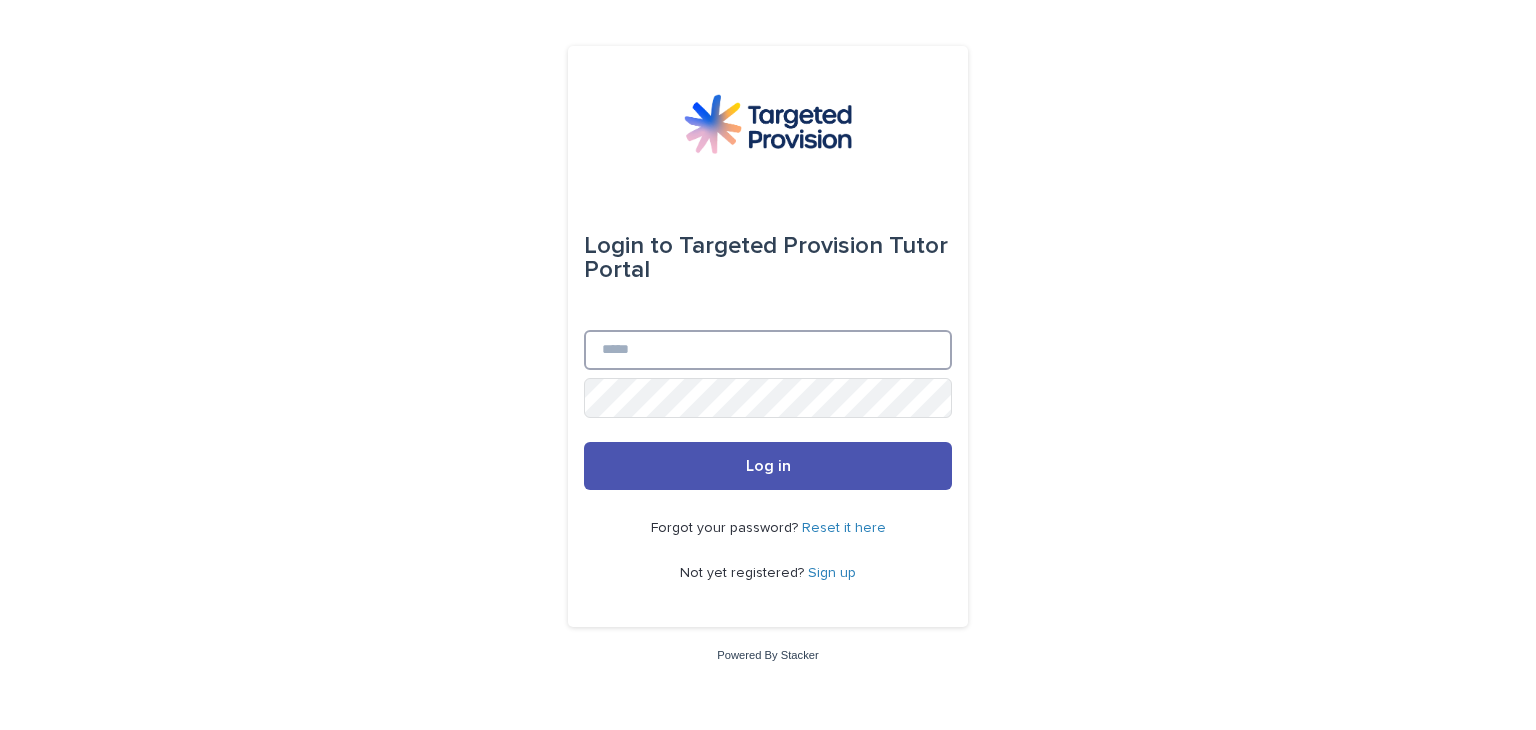 click on "Email" at bounding box center (768, 350) 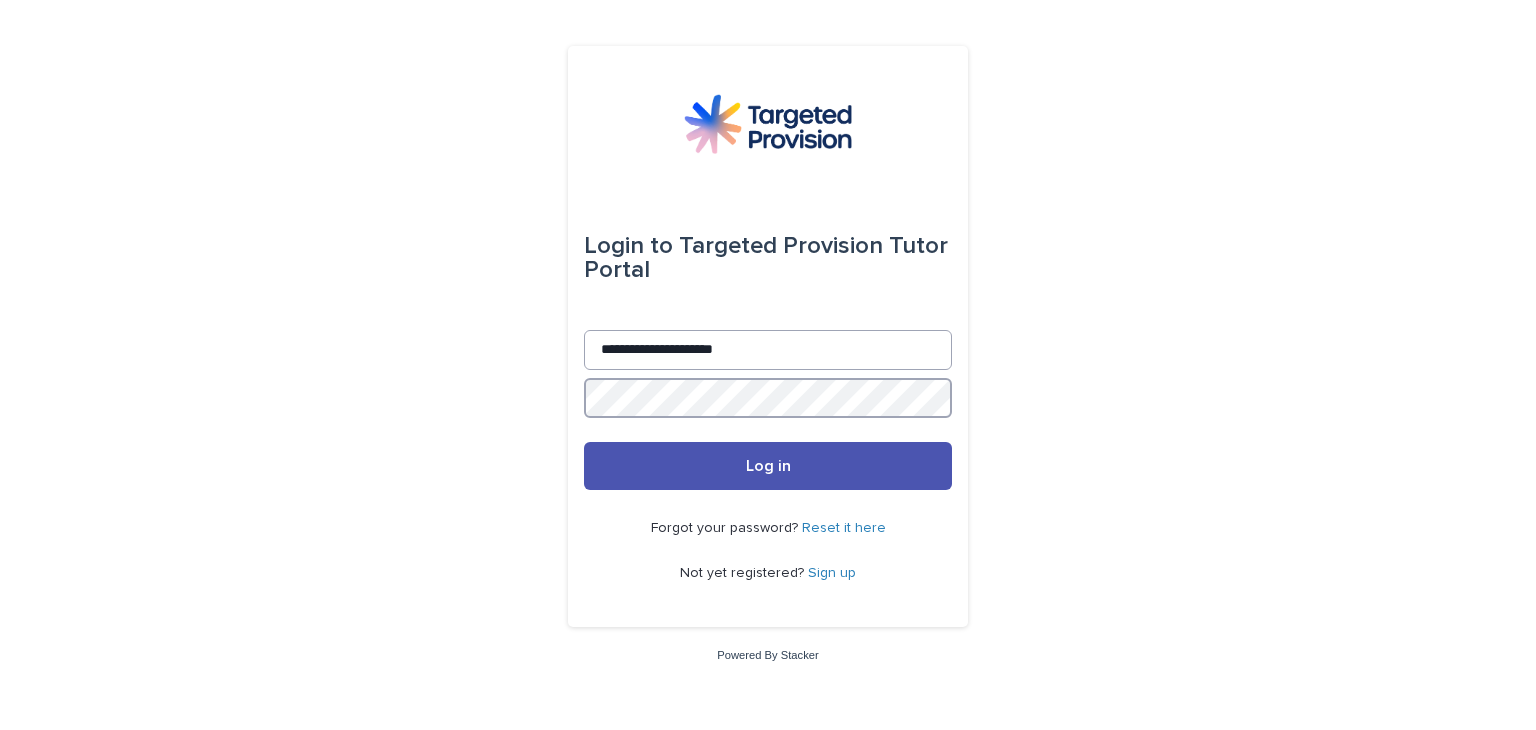 click on "Log in" at bounding box center [768, 466] 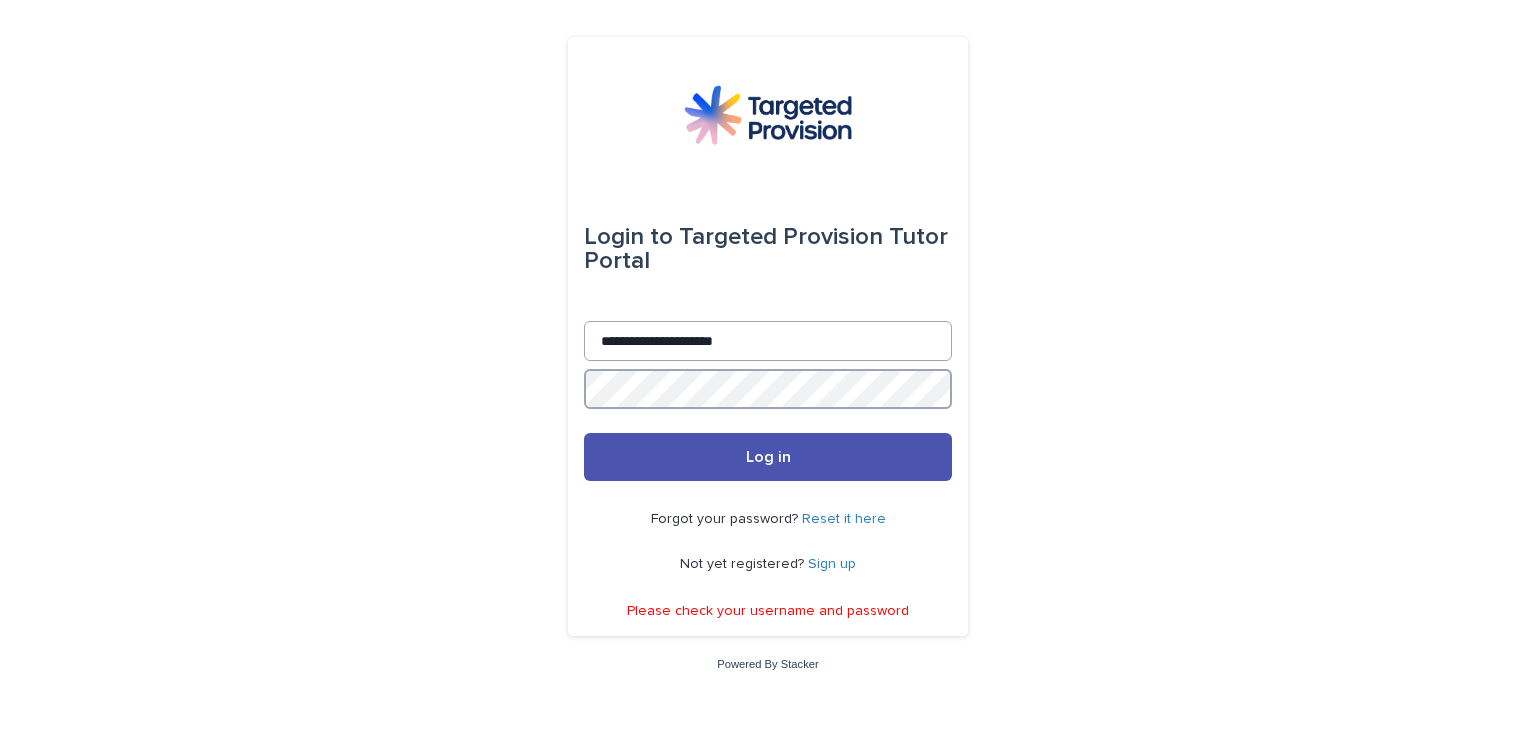 click on "Log in" at bounding box center [768, 457] 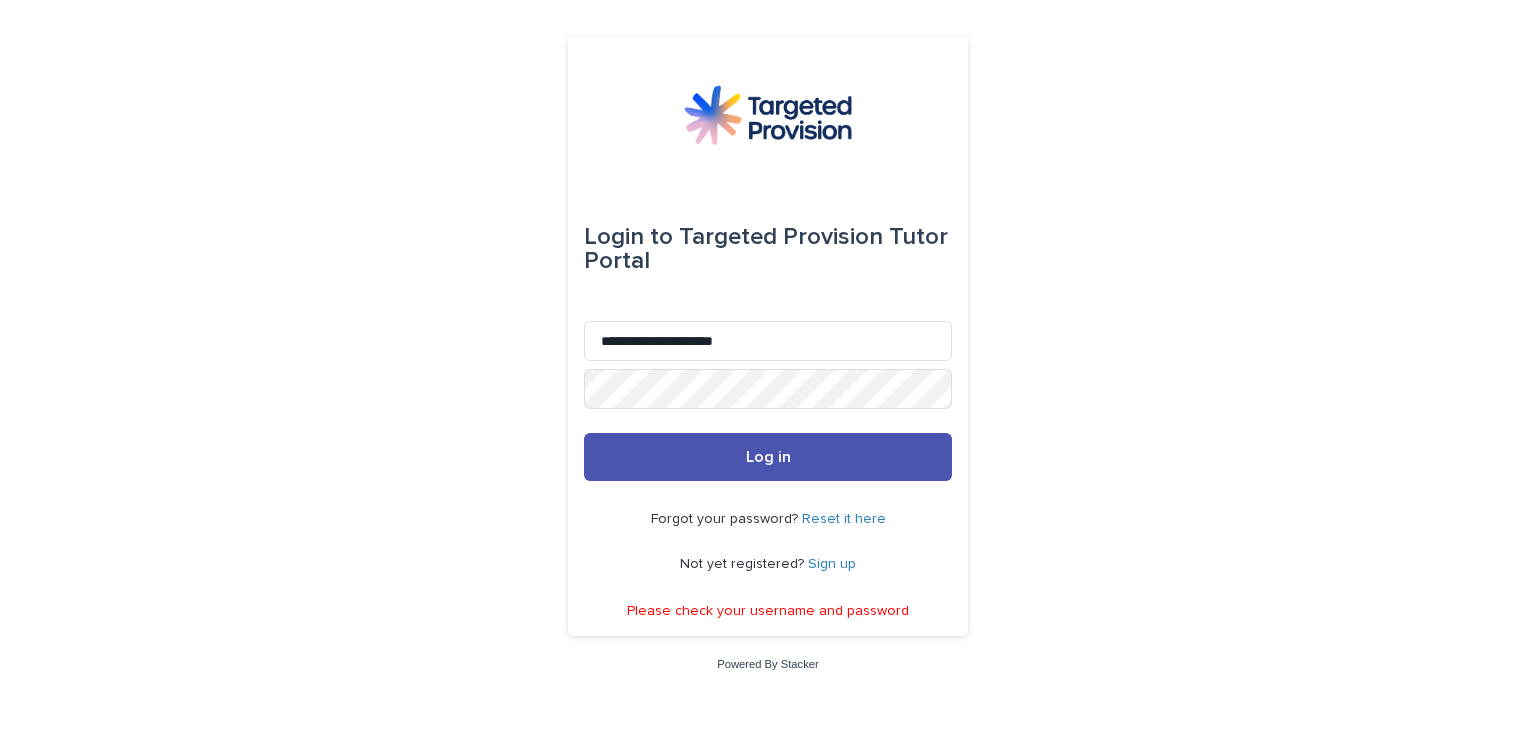 click on "Reset it here" at bounding box center (844, 519) 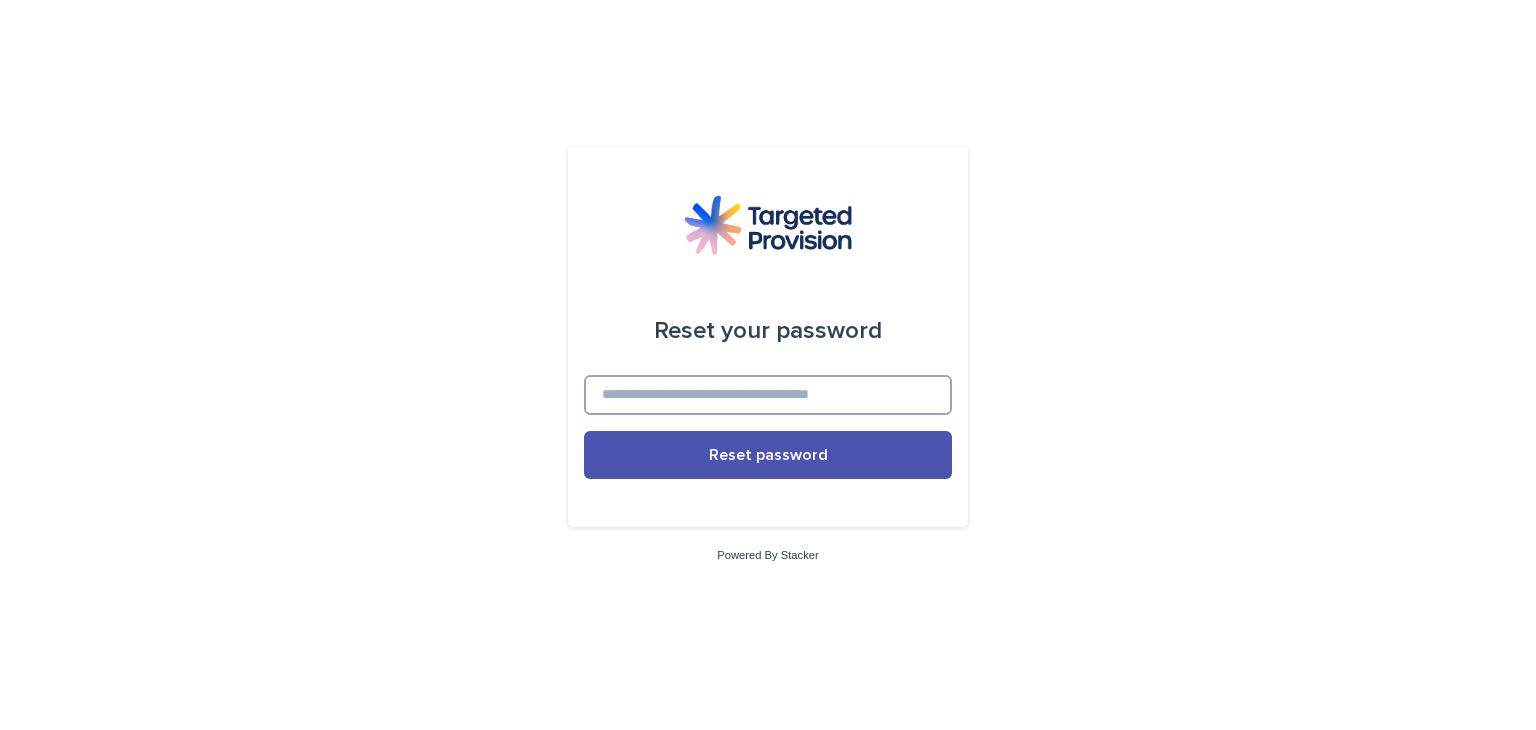click at bounding box center (768, 395) 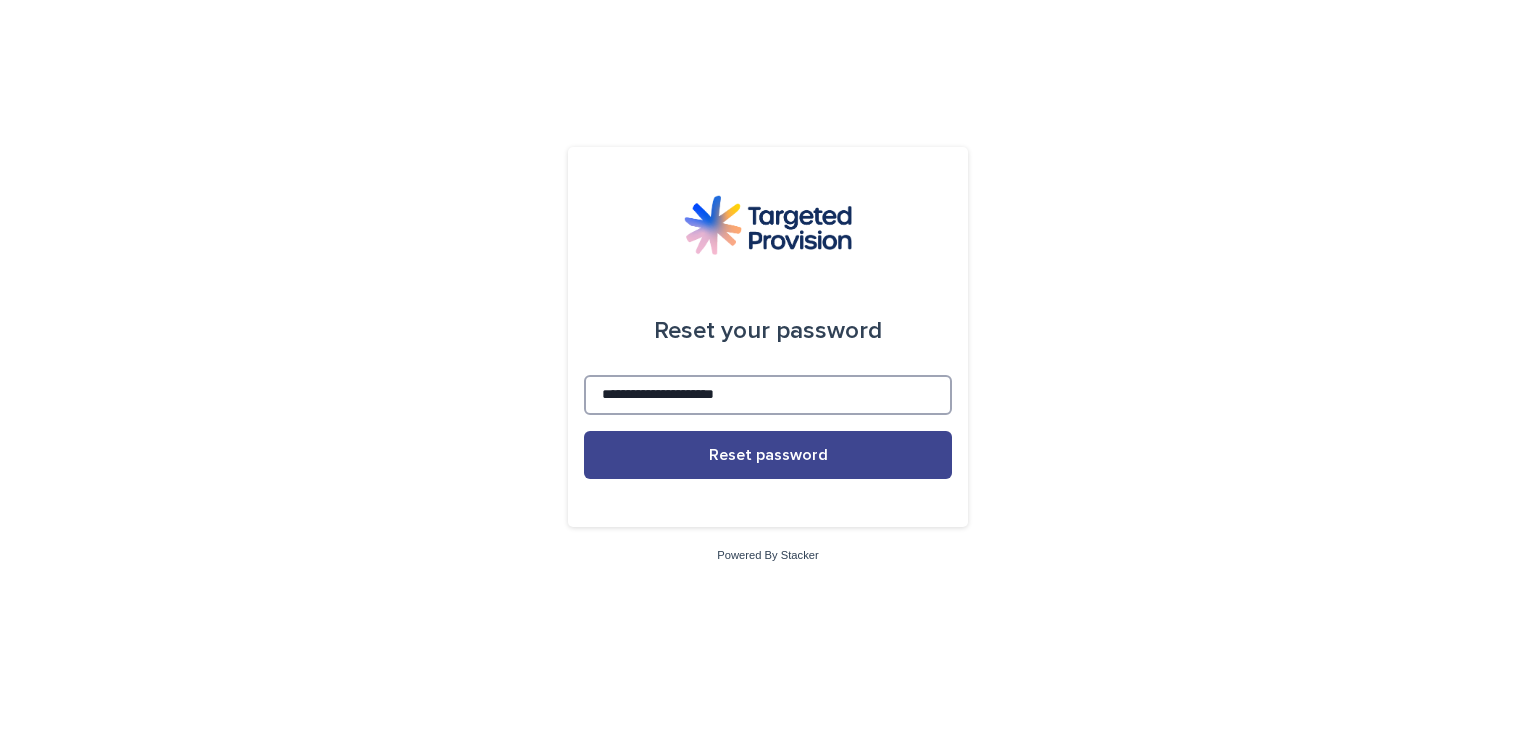 type on "**********" 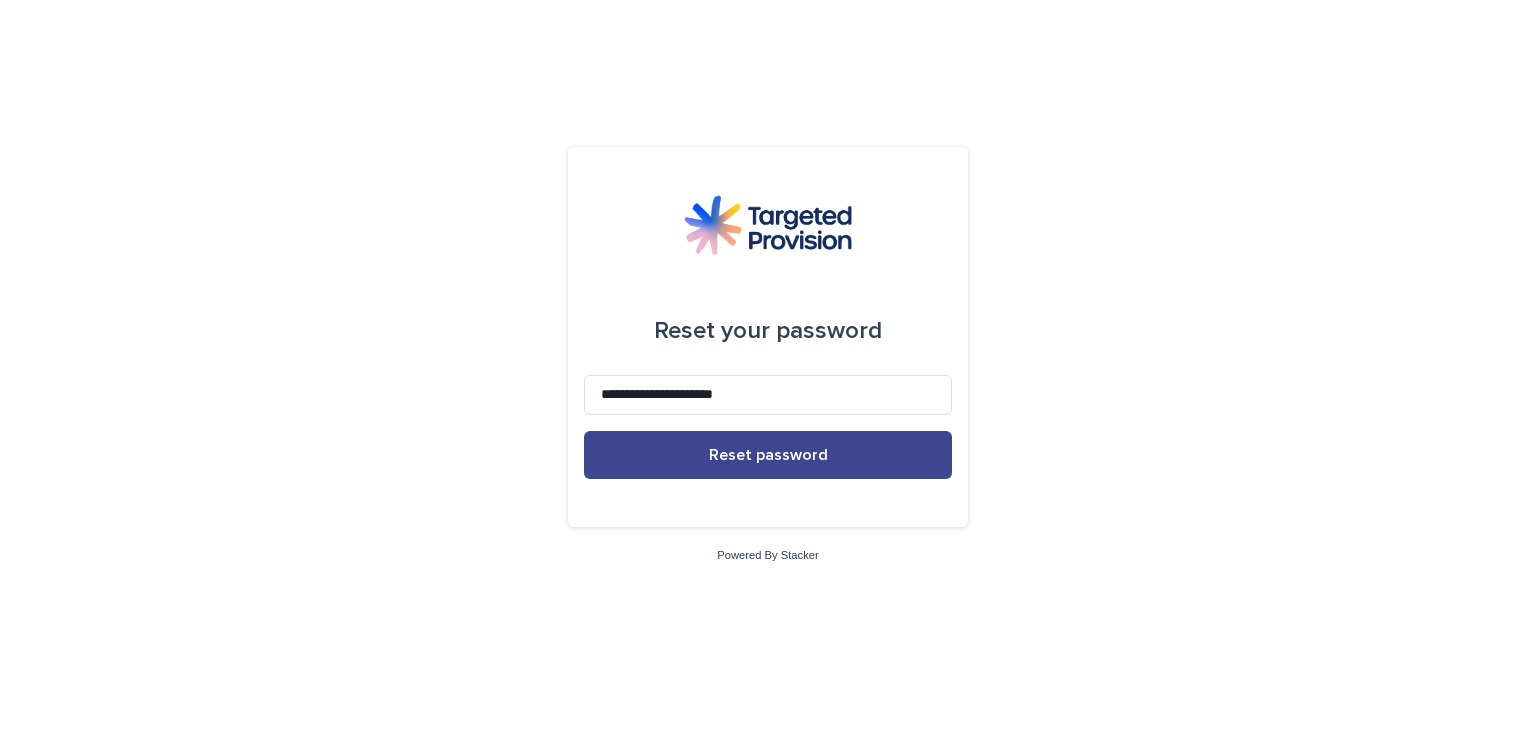 click on "Reset password" at bounding box center (768, 455) 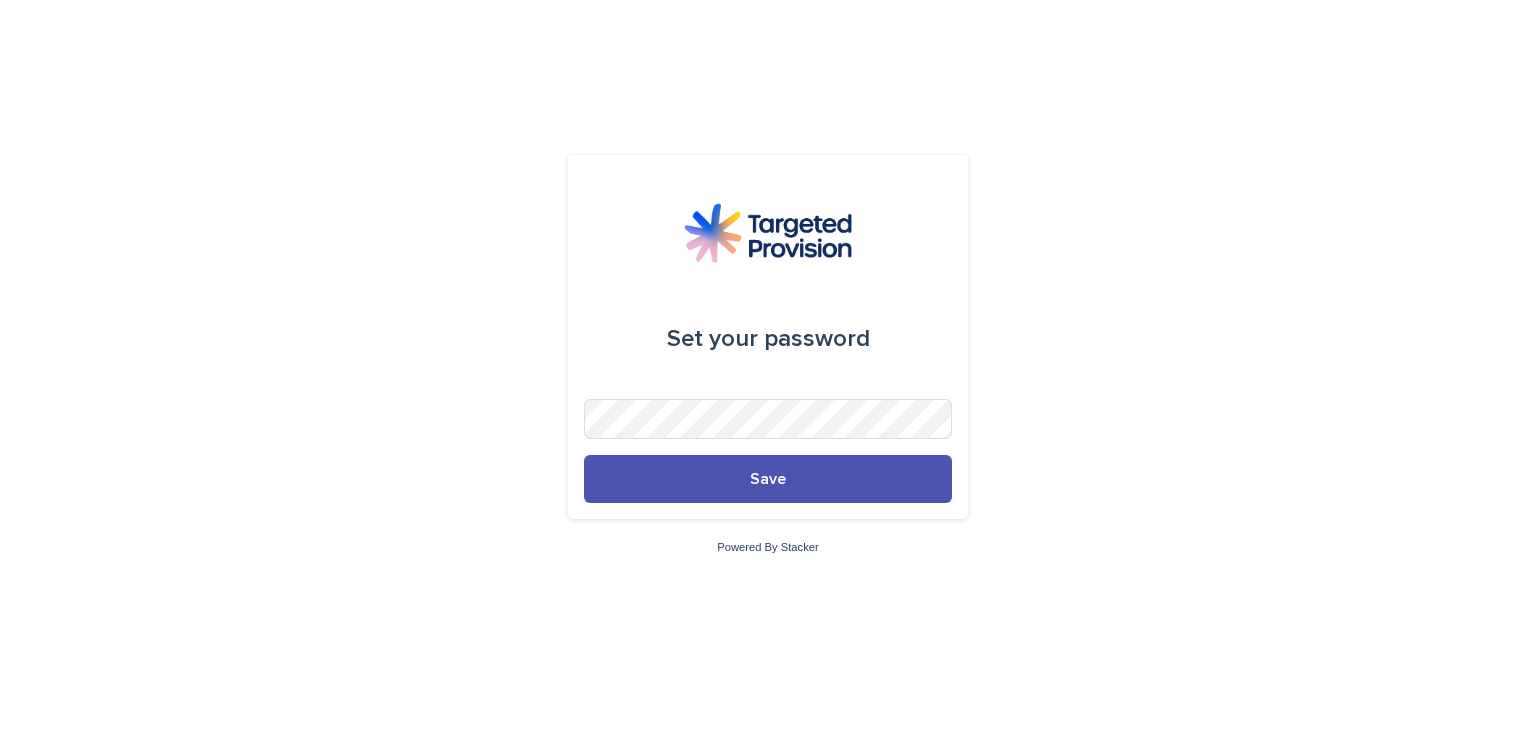 scroll, scrollTop: 0, scrollLeft: 0, axis: both 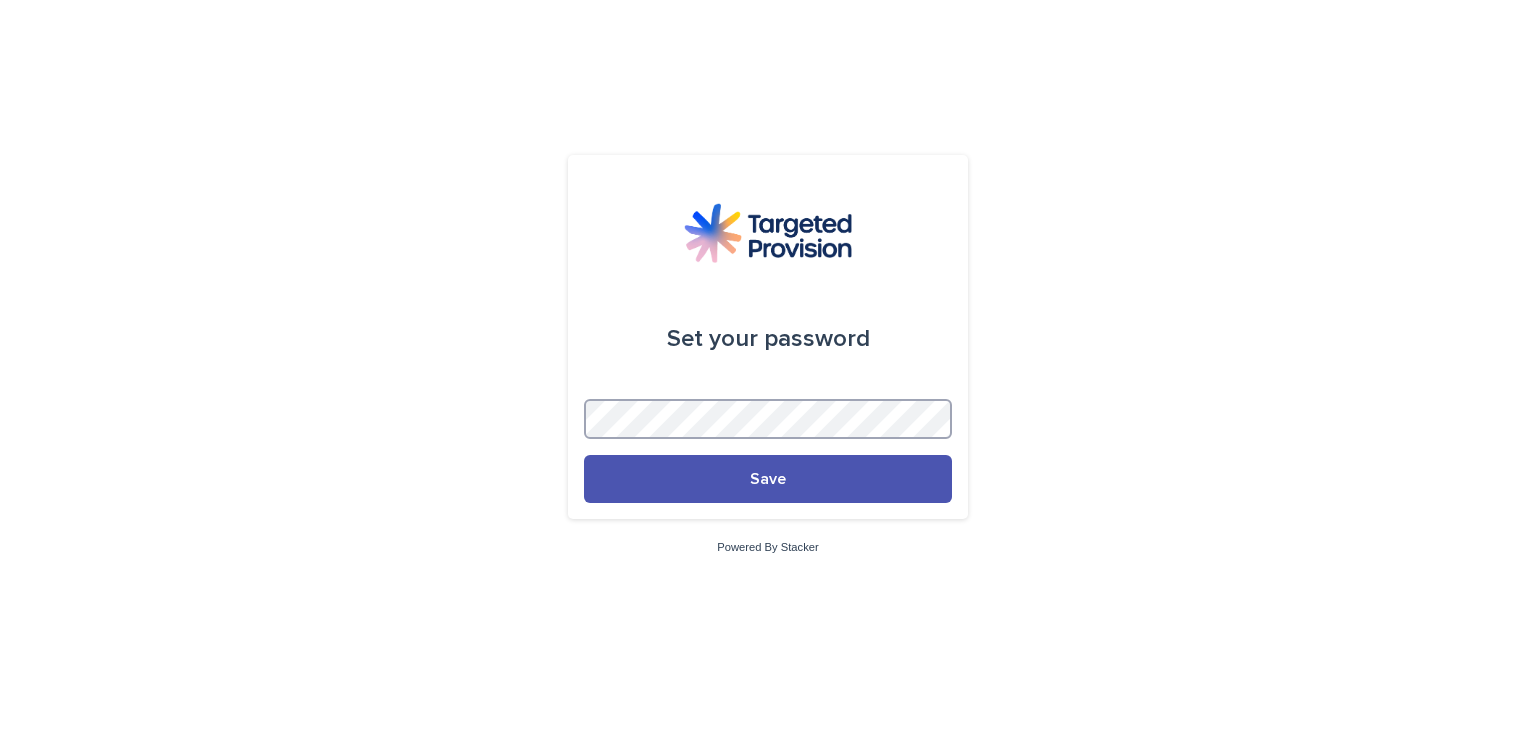 click on "Save" at bounding box center [768, 479] 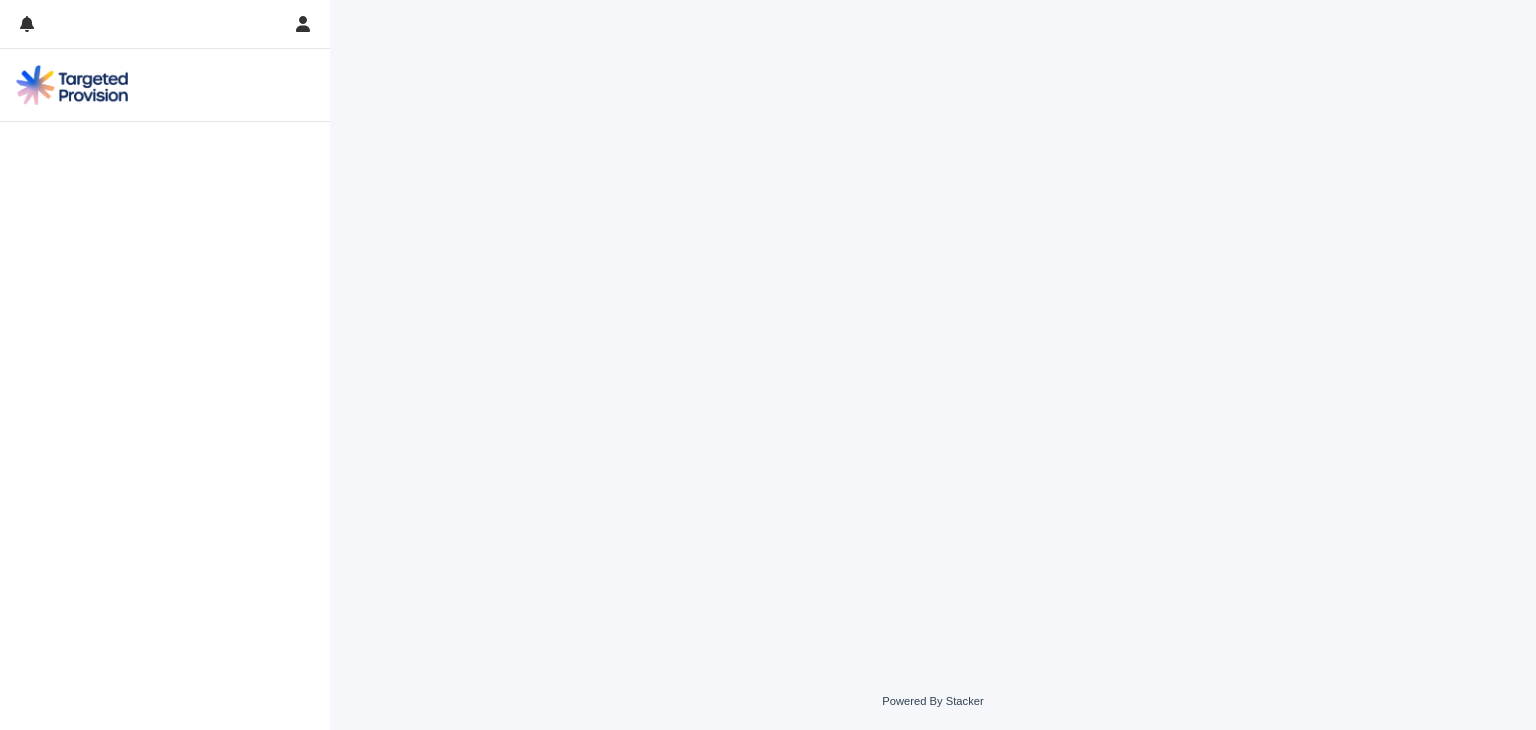 scroll, scrollTop: 0, scrollLeft: 0, axis: both 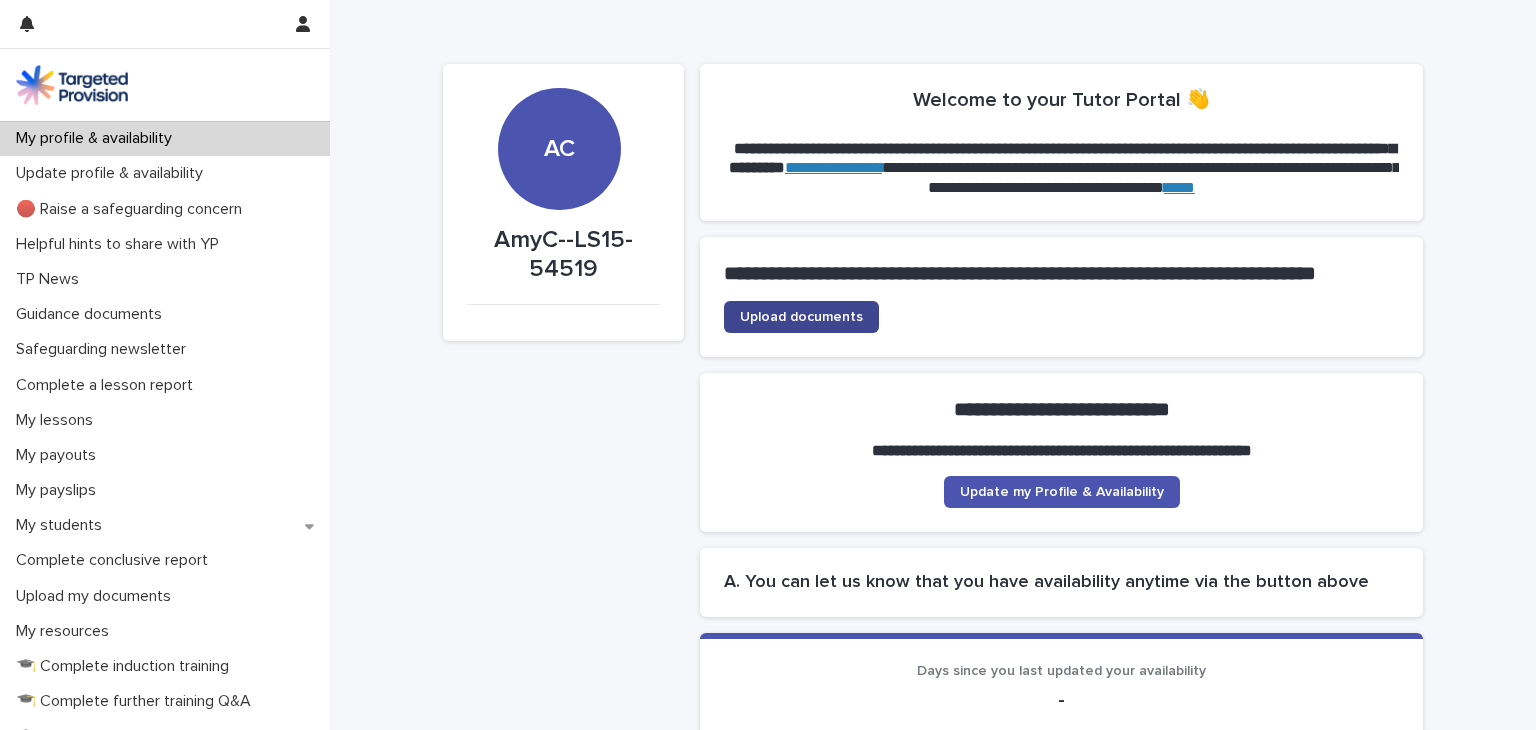 click on "Upload documents" at bounding box center [801, 317] 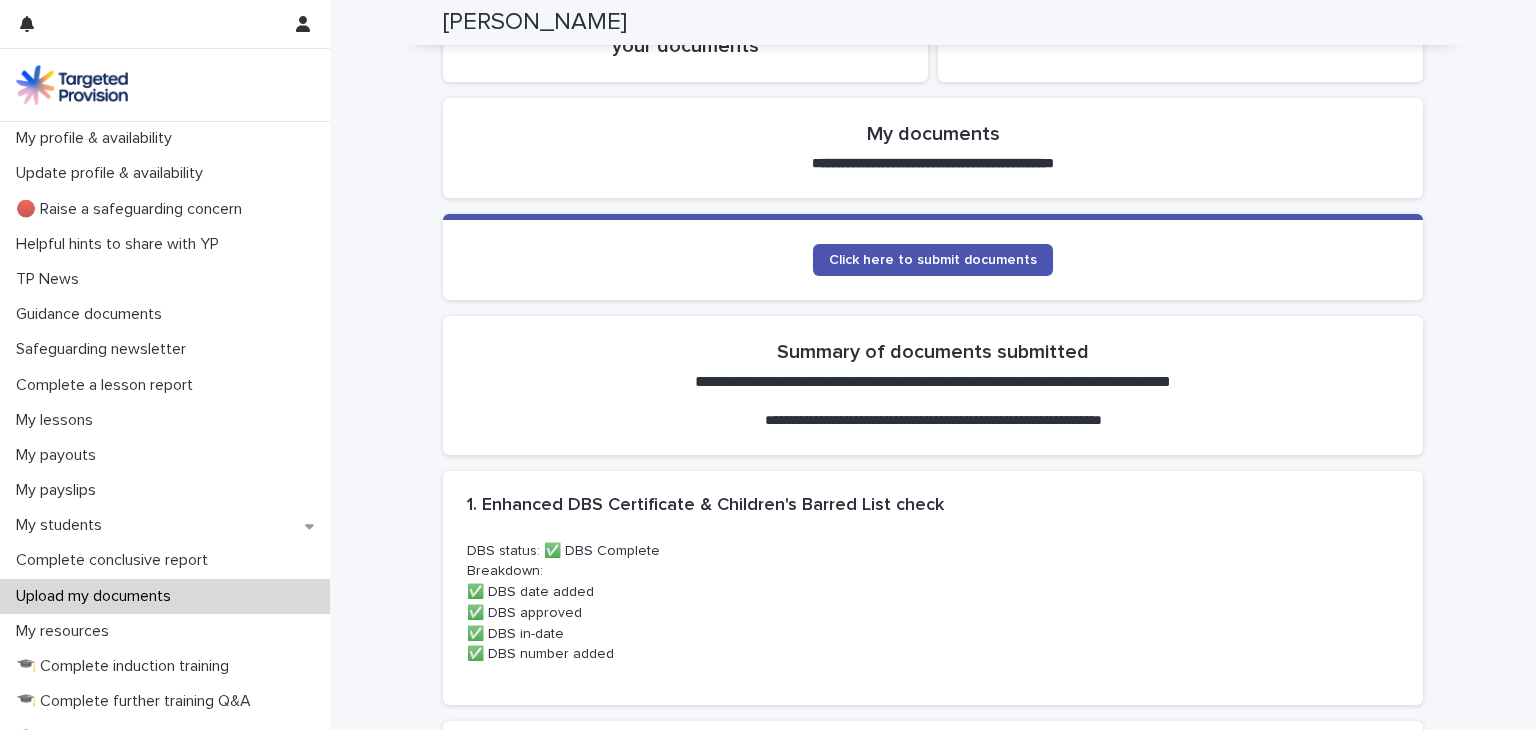 scroll, scrollTop: 380, scrollLeft: 0, axis: vertical 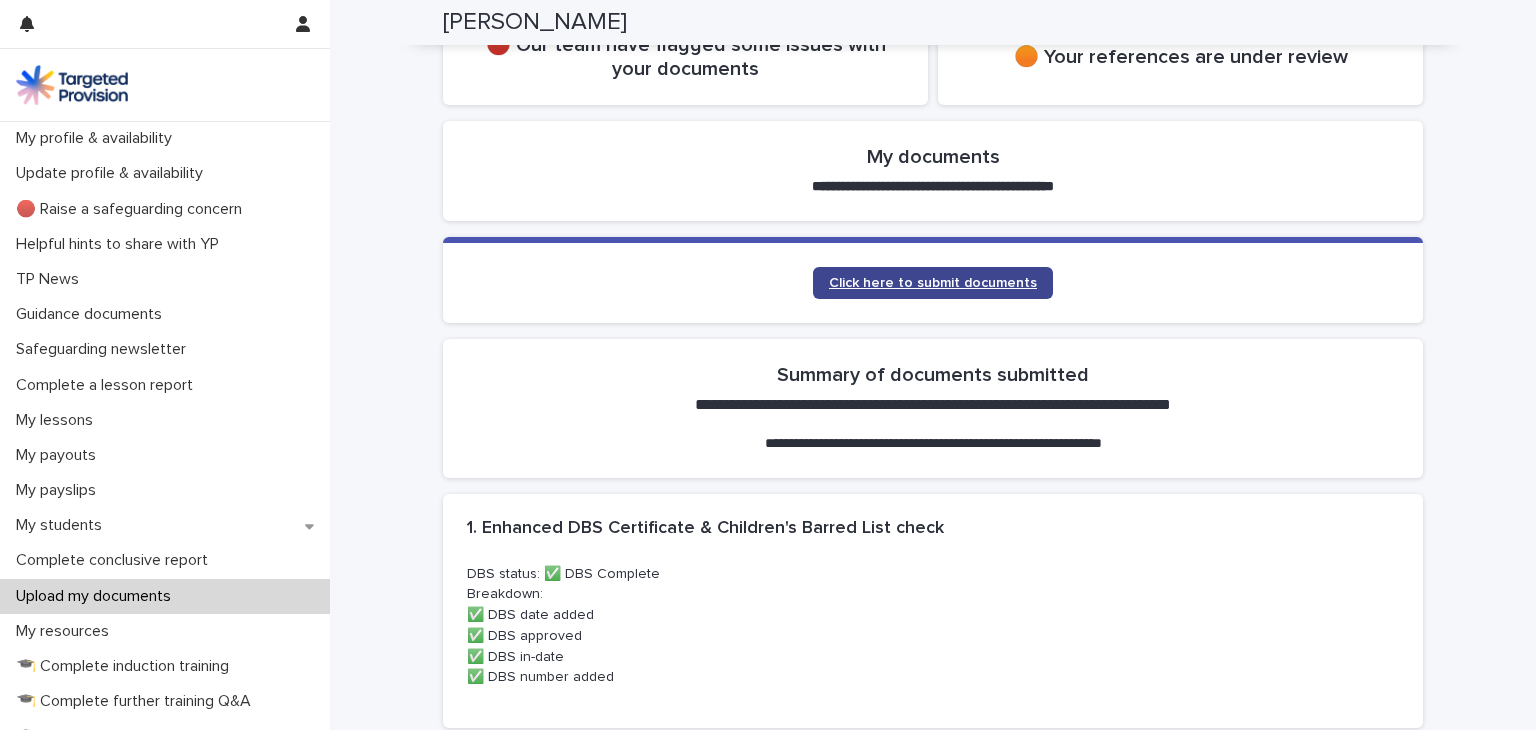 click on "Click here to submit documents" at bounding box center (933, 283) 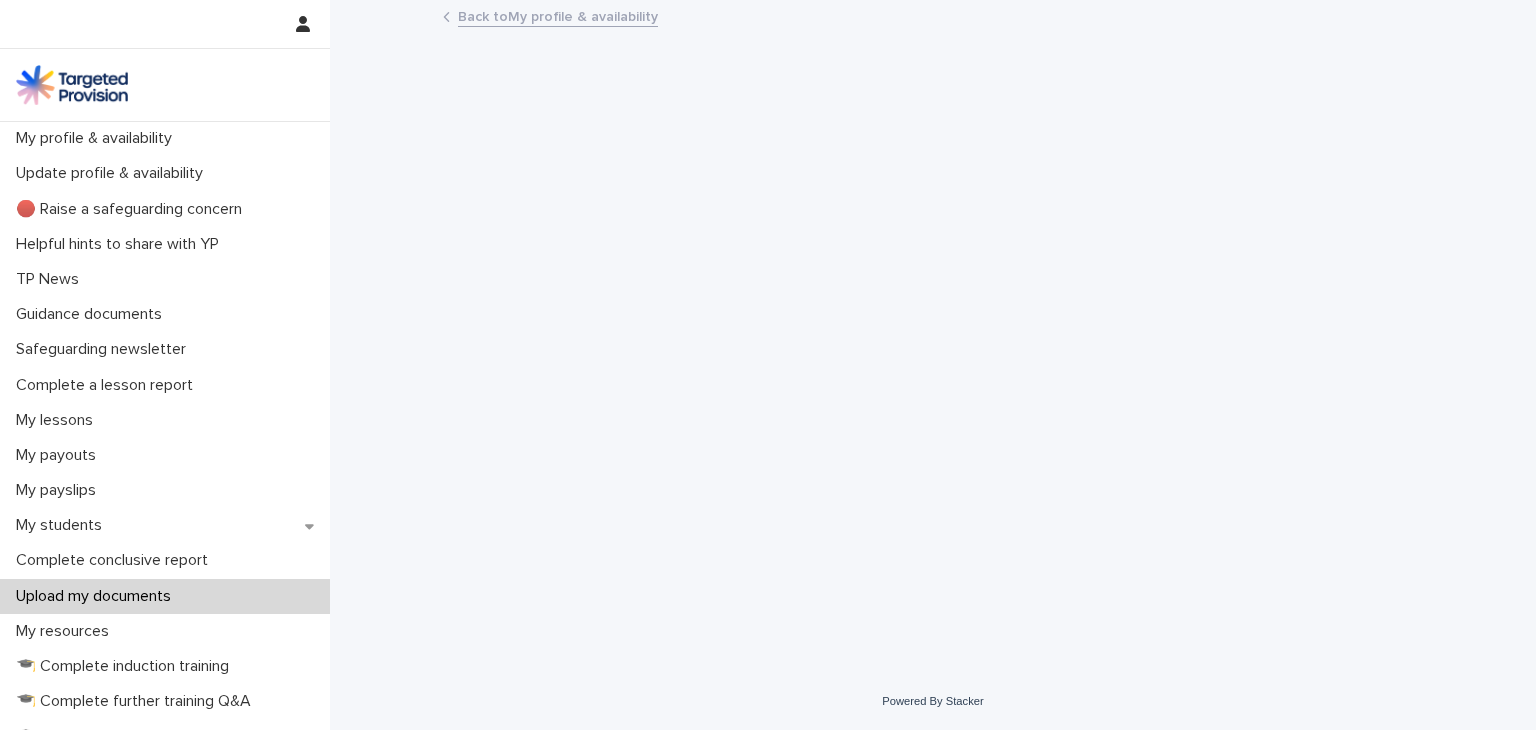 scroll, scrollTop: 0, scrollLeft: 0, axis: both 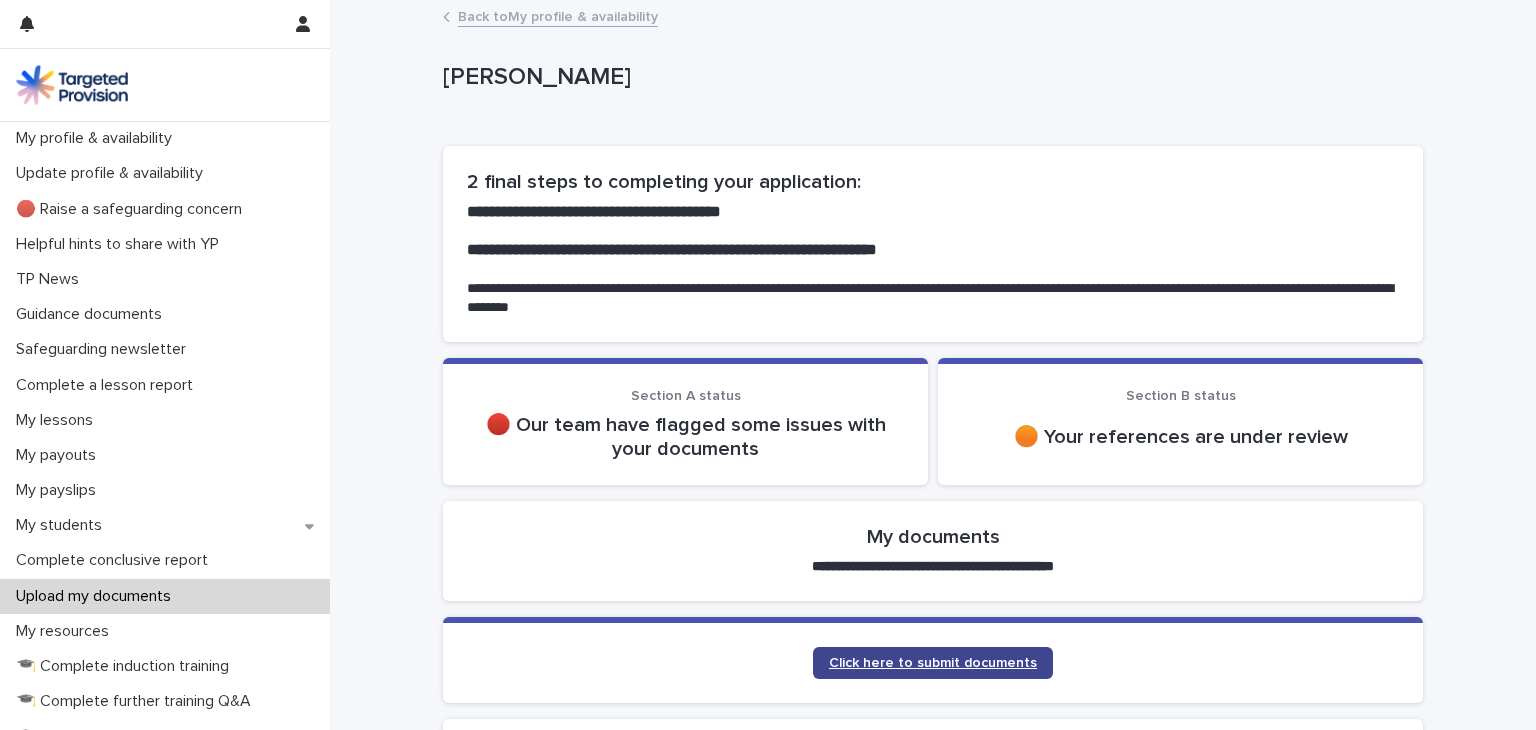 click on "Click here to submit documents" at bounding box center (933, 663) 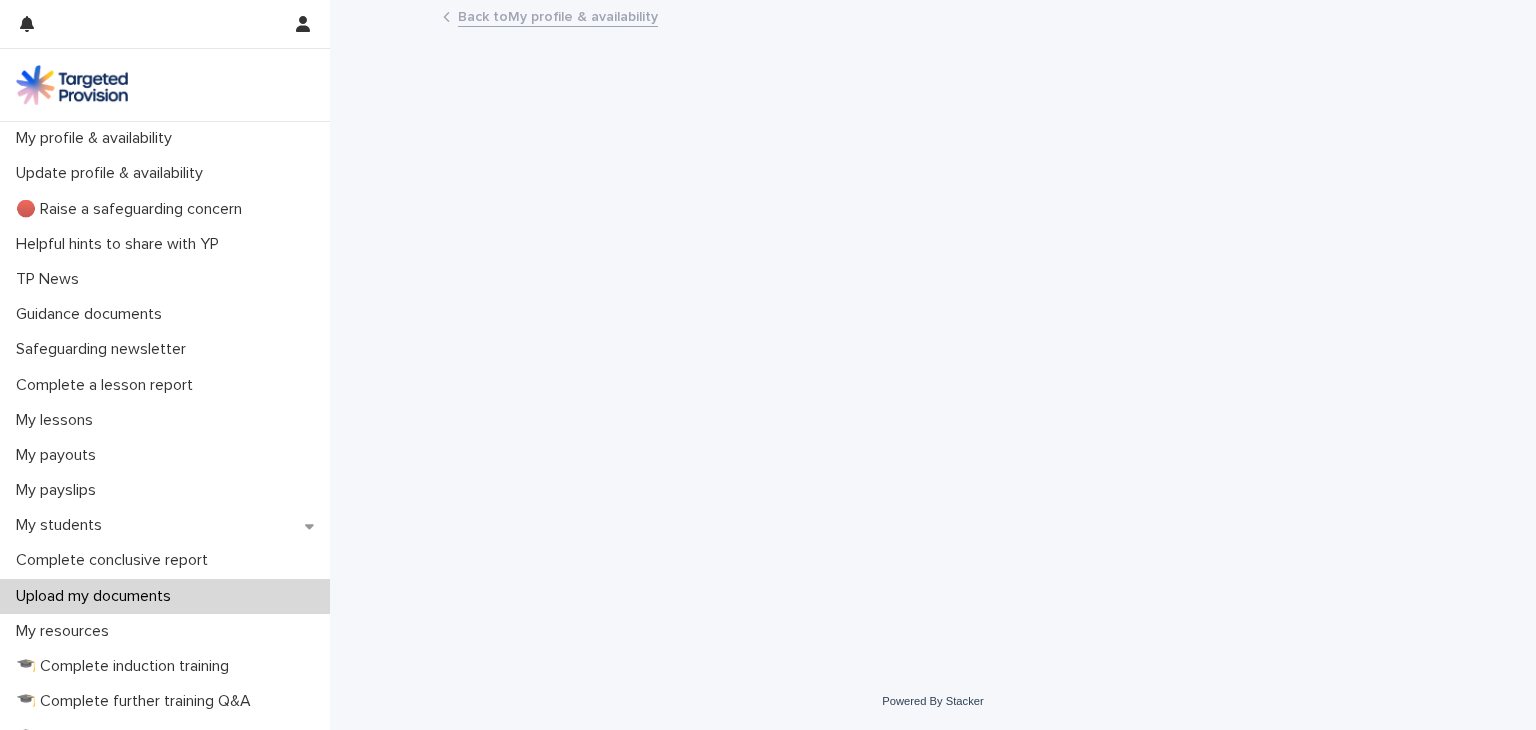 scroll, scrollTop: 0, scrollLeft: 0, axis: both 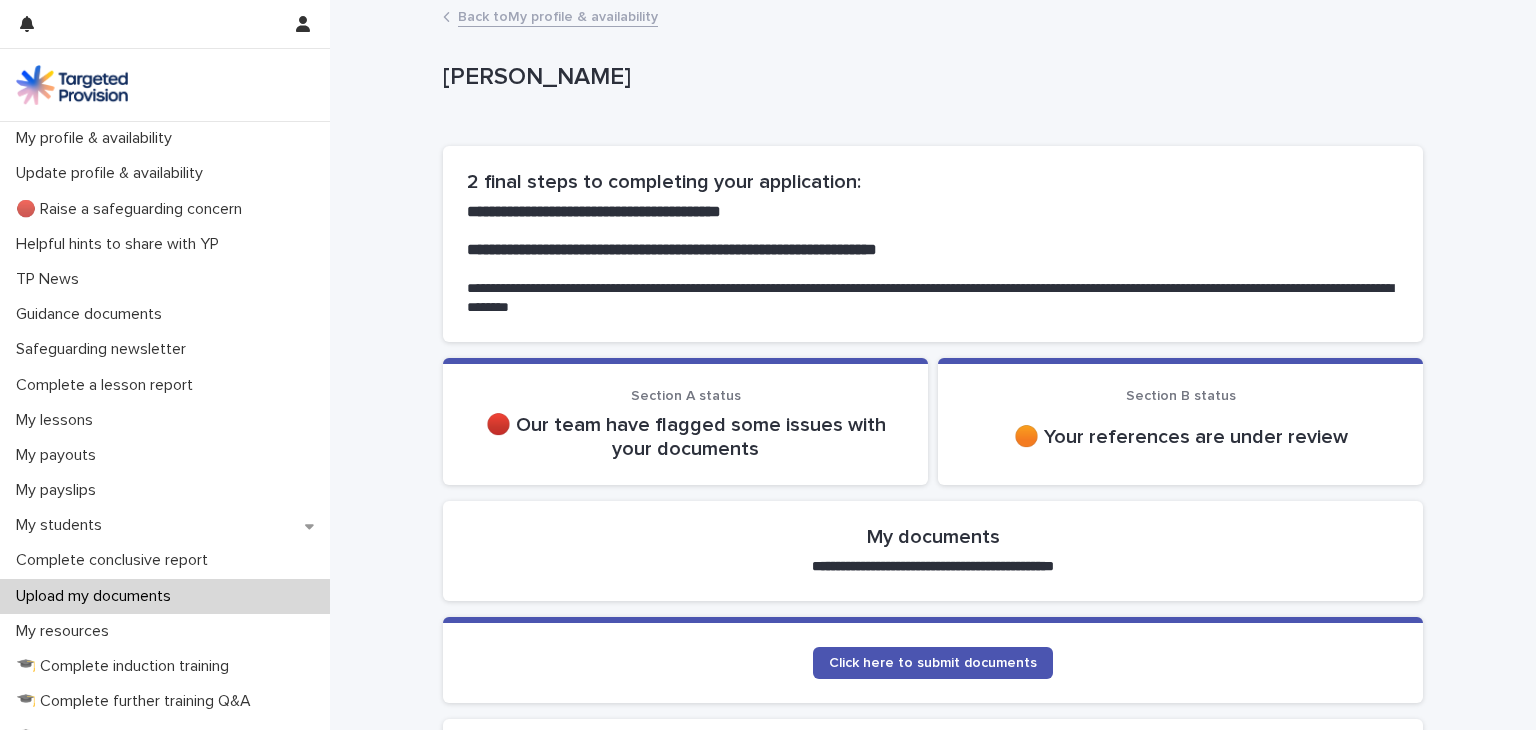click on "Upload my documents" at bounding box center (97, 596) 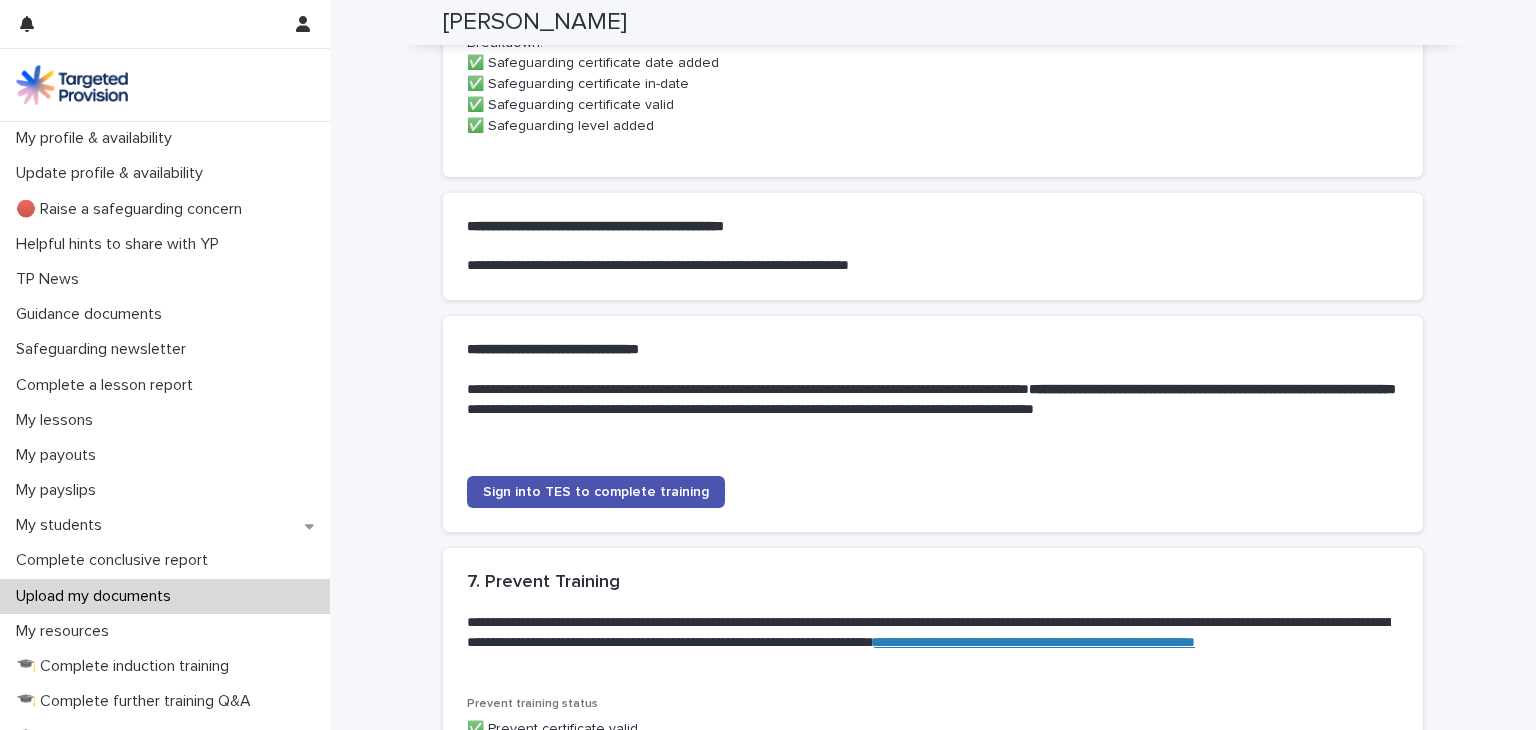 scroll, scrollTop: 2068, scrollLeft: 0, axis: vertical 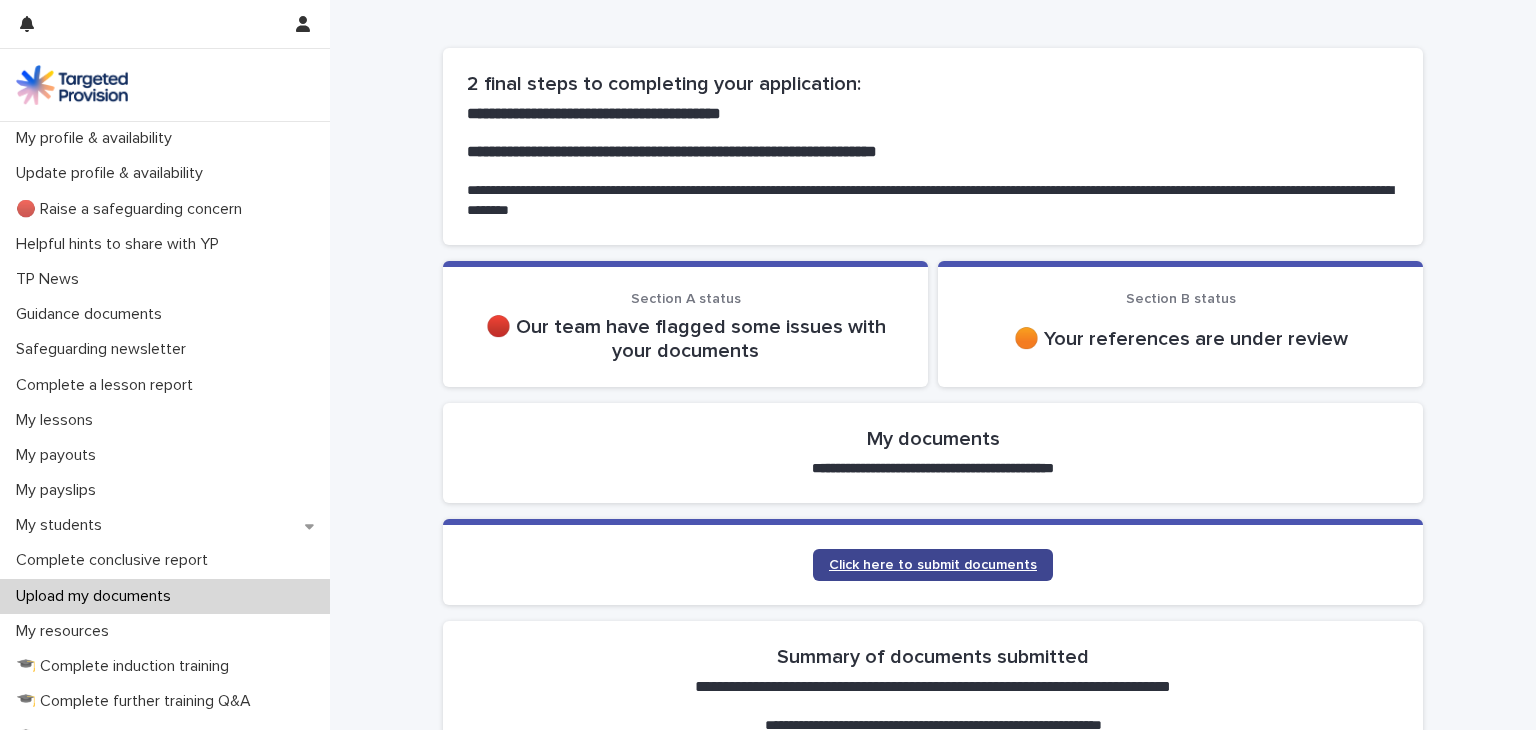 click on "Click here to submit documents" at bounding box center (933, 565) 